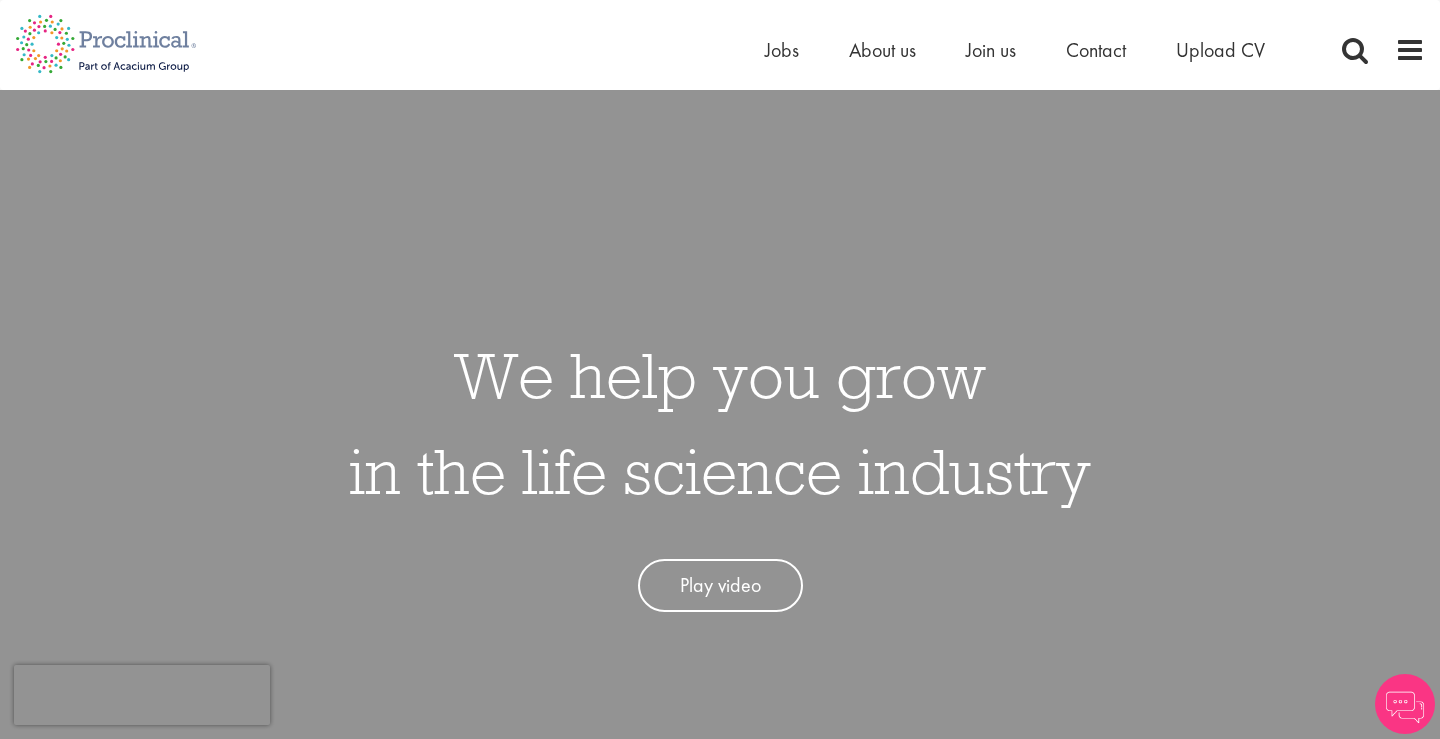 scroll, scrollTop: 0, scrollLeft: 0, axis: both 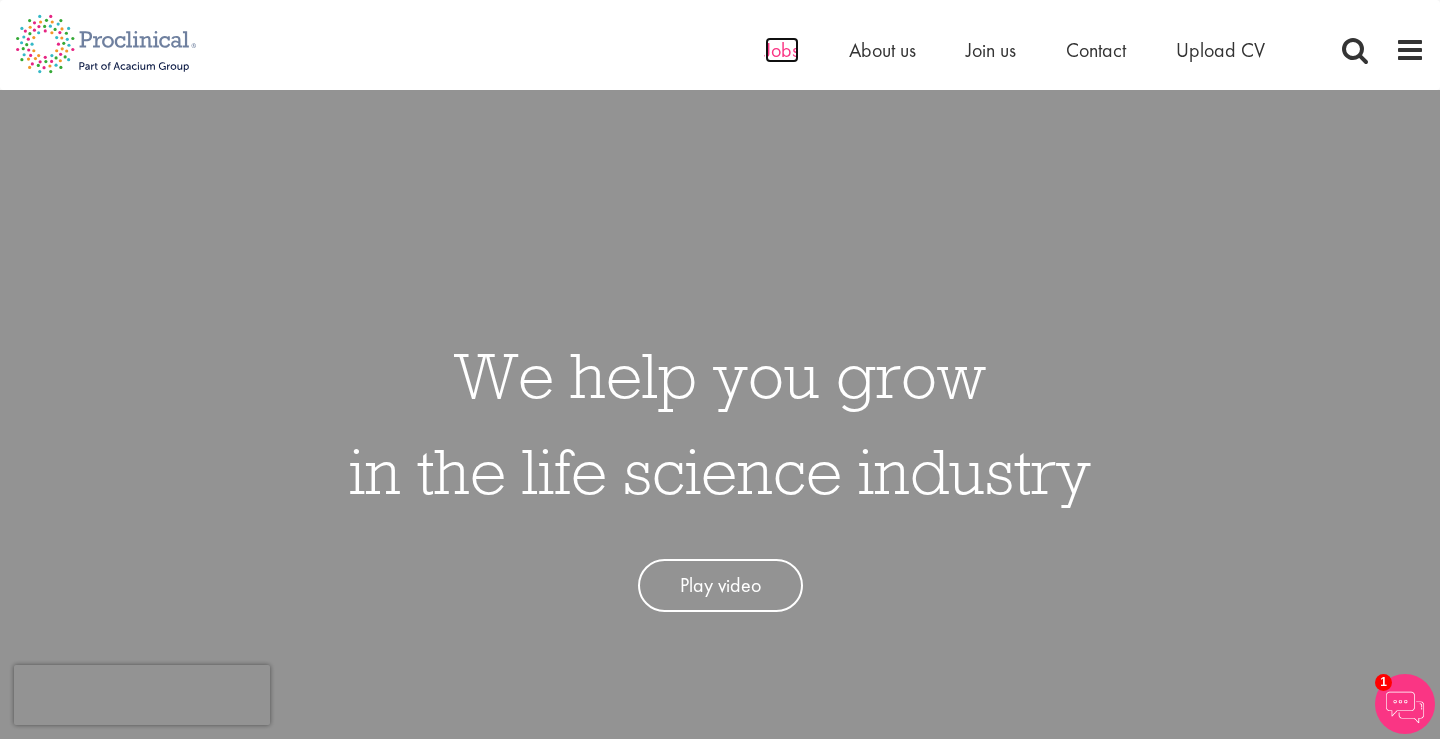 click on "Jobs" at bounding box center [782, 50] 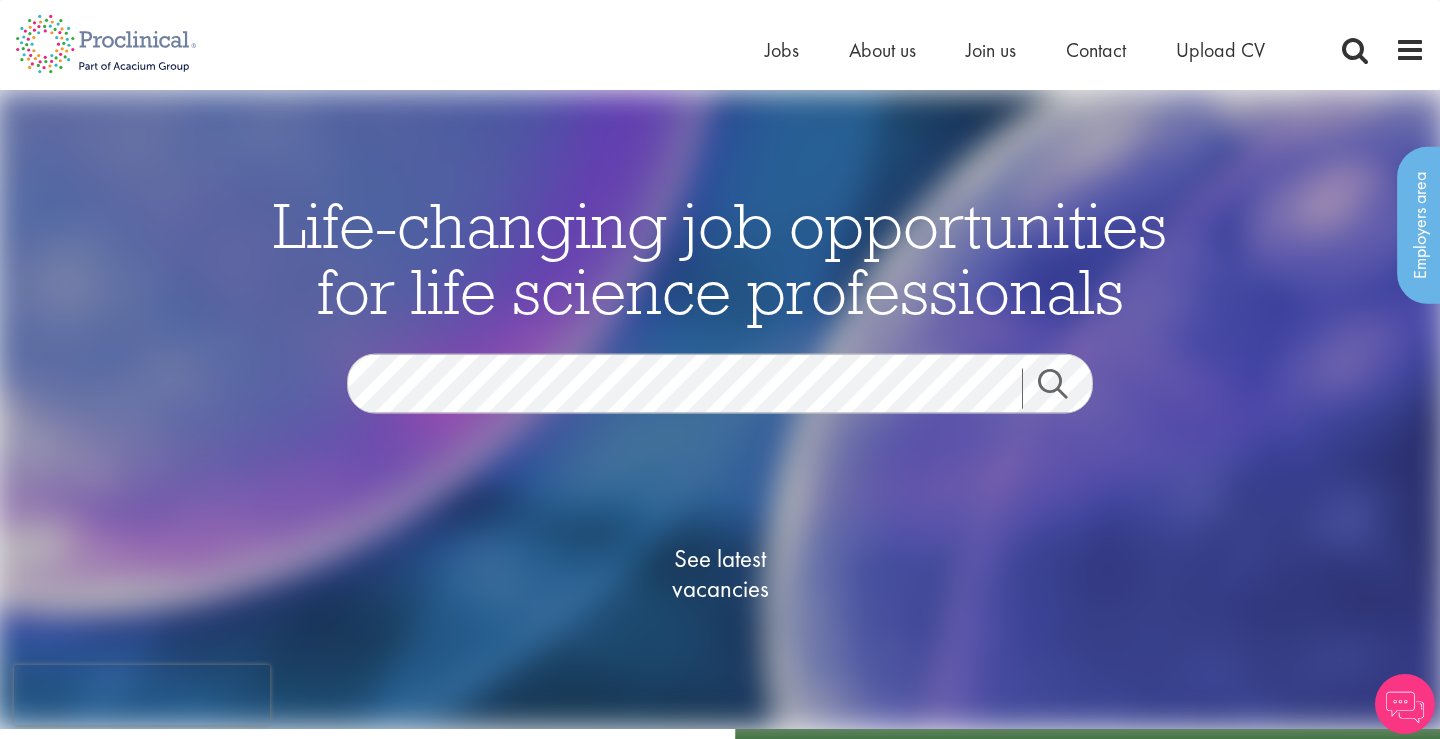 scroll, scrollTop: 0, scrollLeft: 0, axis: both 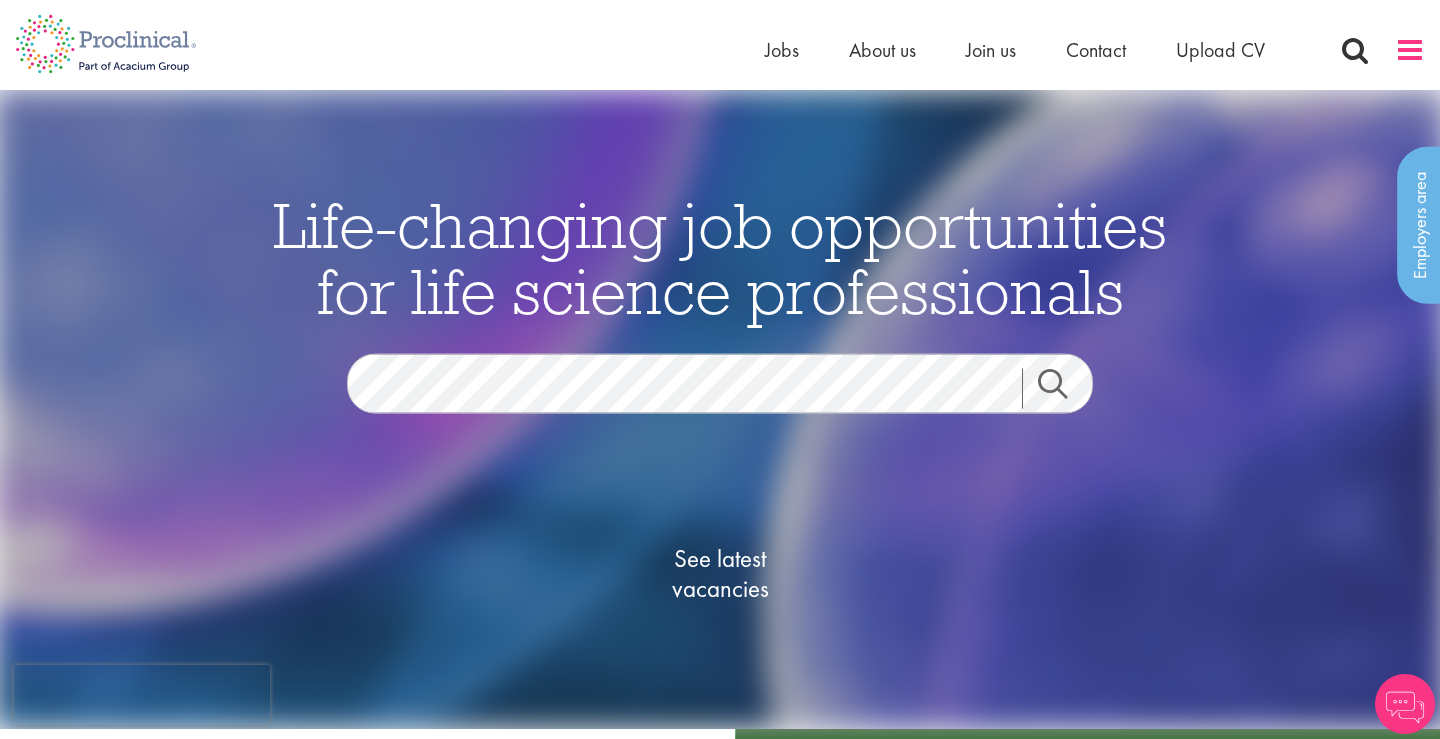 click at bounding box center (1410, 50) 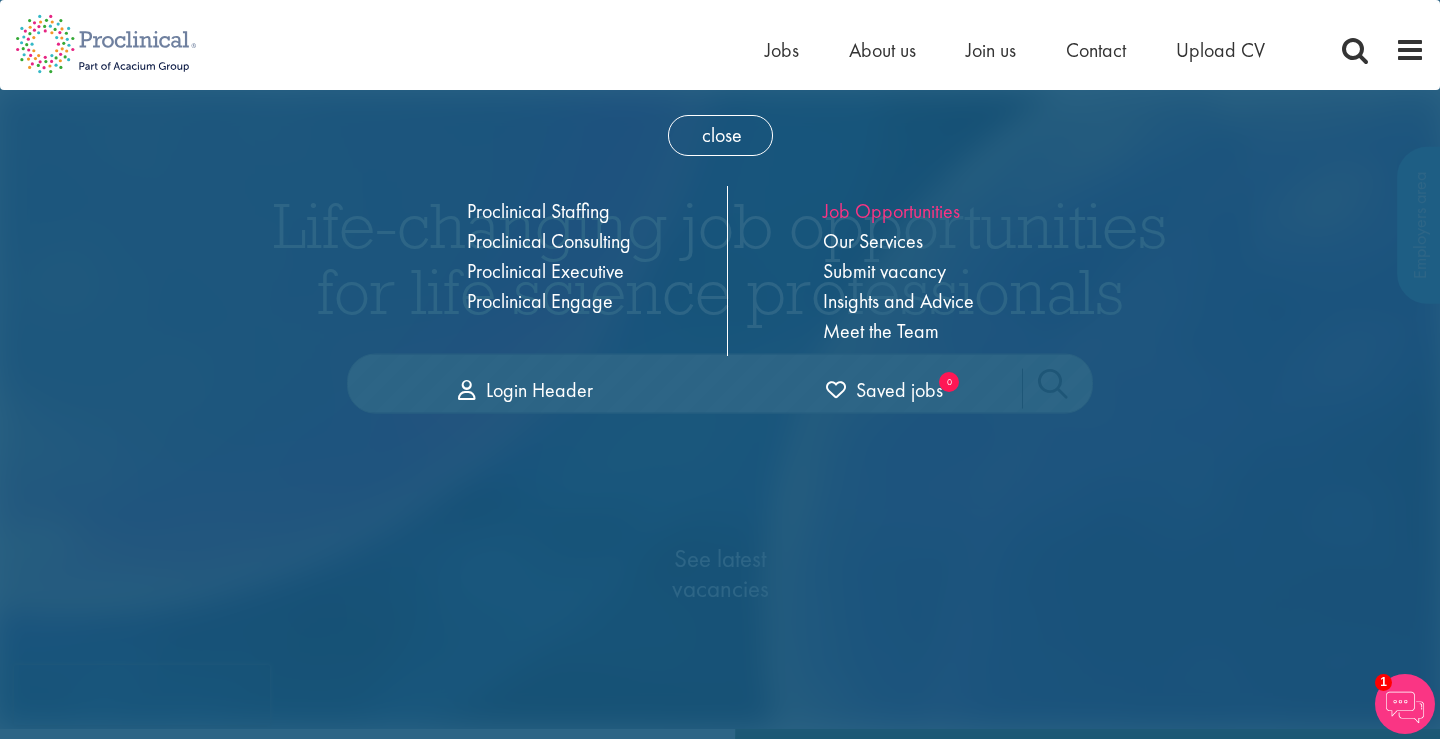 click on "Job Opportunities" at bounding box center [891, 211] 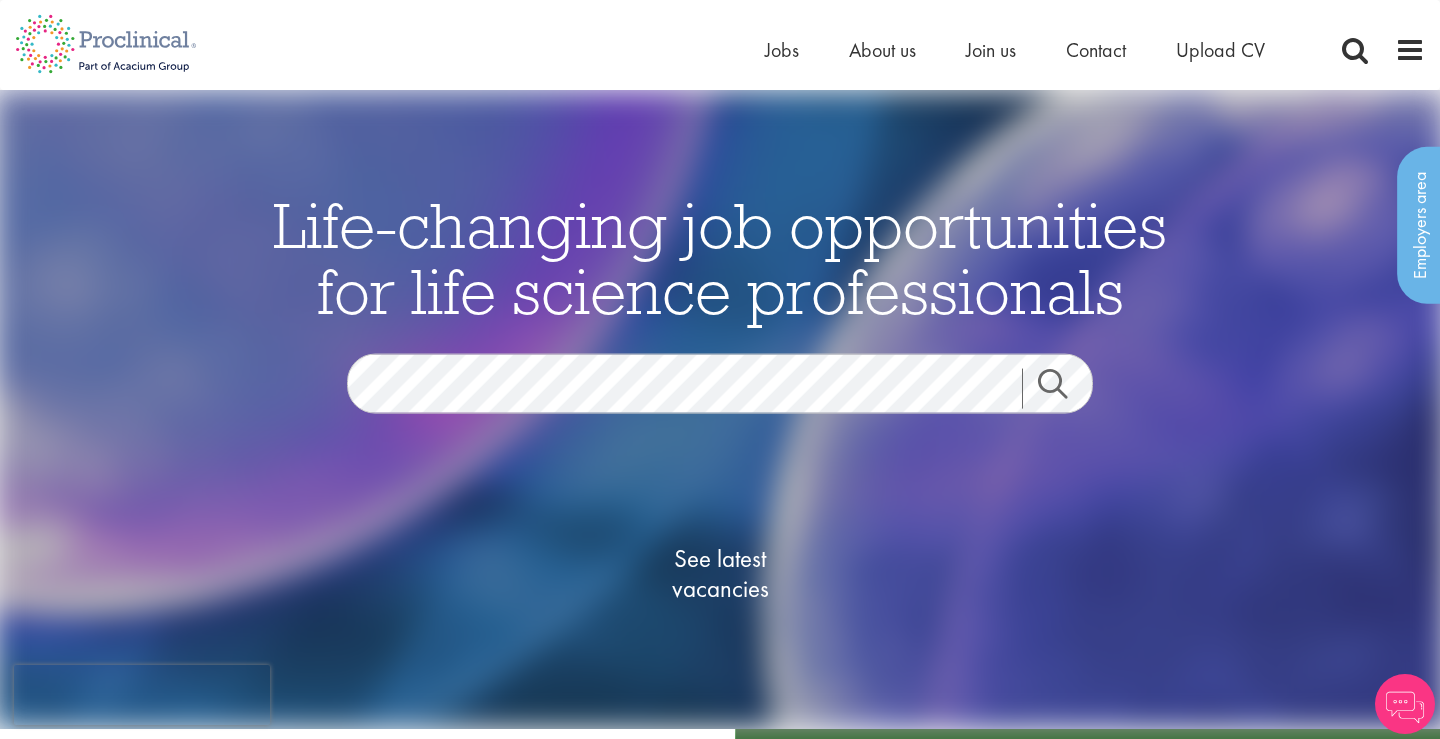 scroll, scrollTop: 0, scrollLeft: 0, axis: both 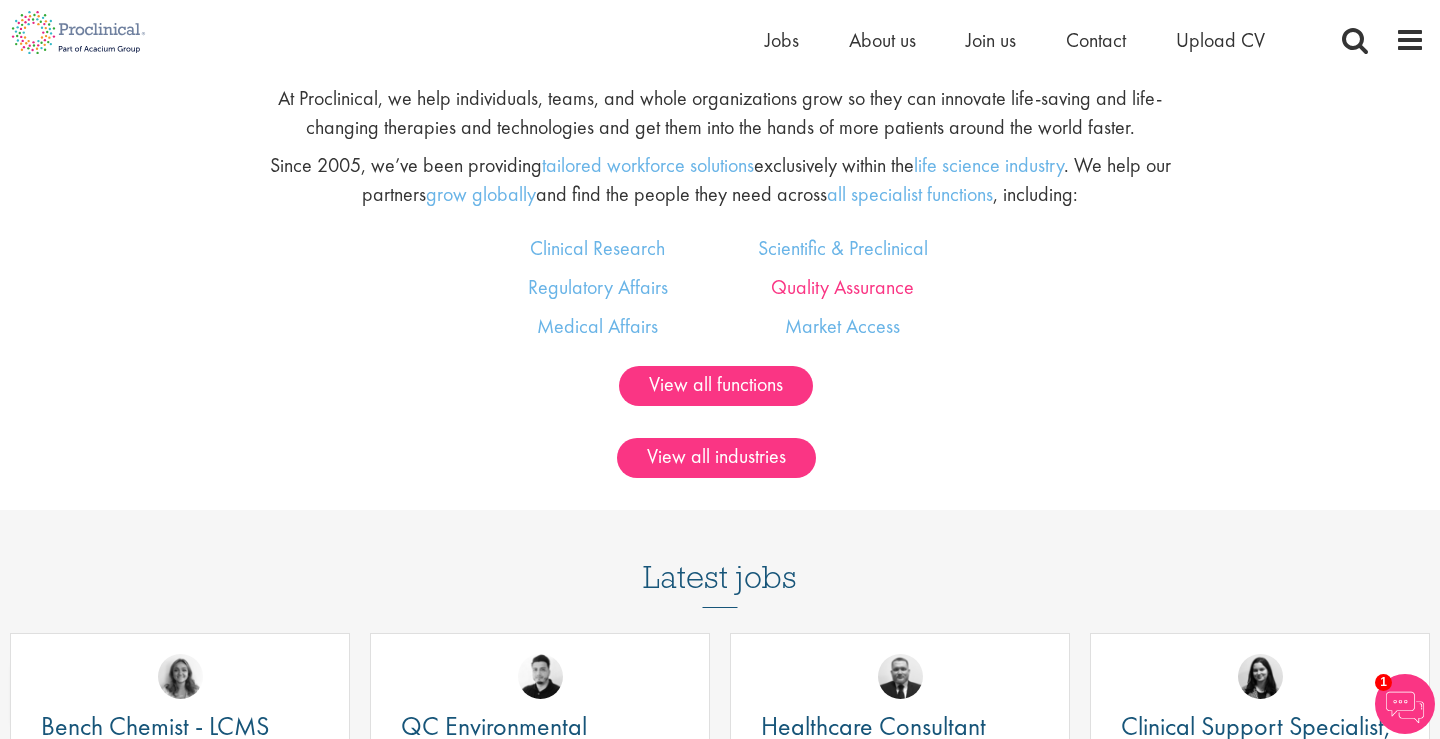 click on "Quality Assurance" at bounding box center (842, 287) 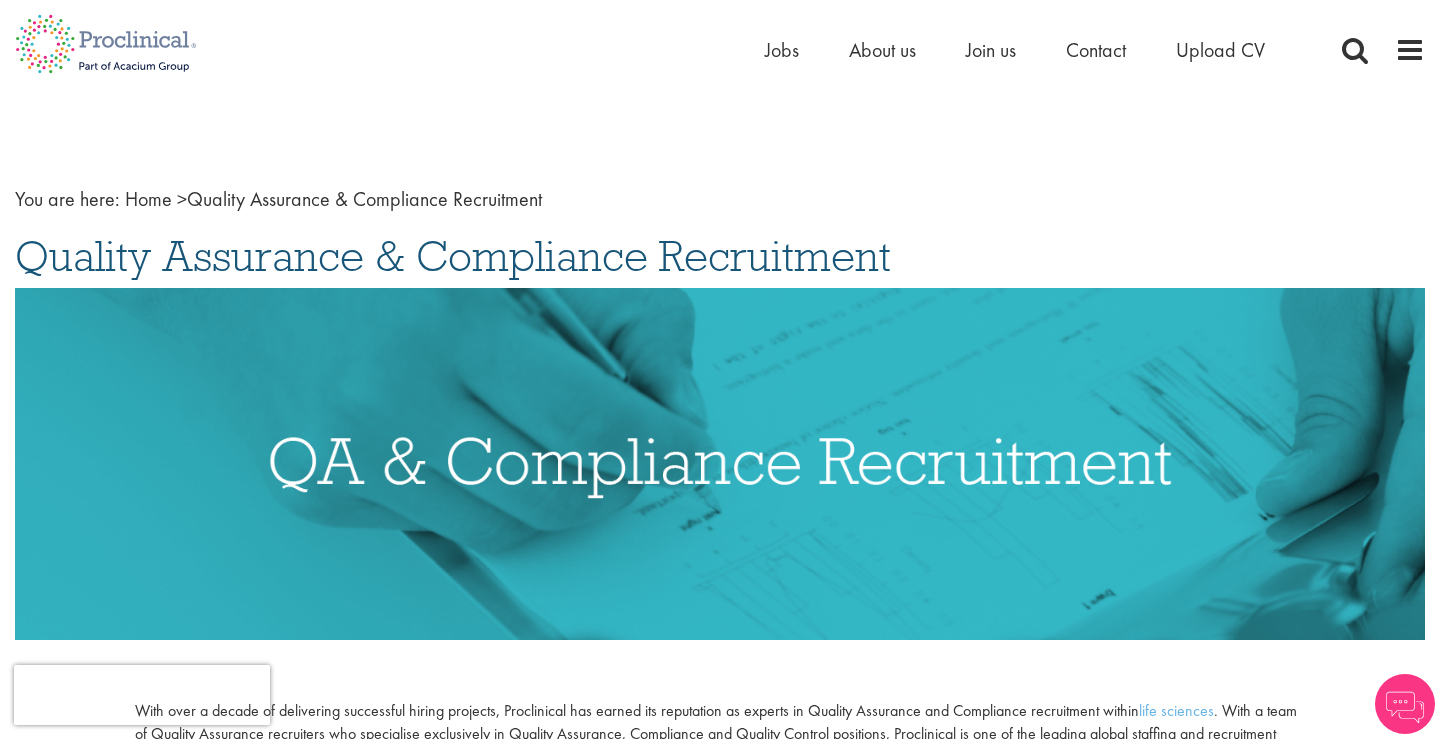 scroll, scrollTop: 0, scrollLeft: 0, axis: both 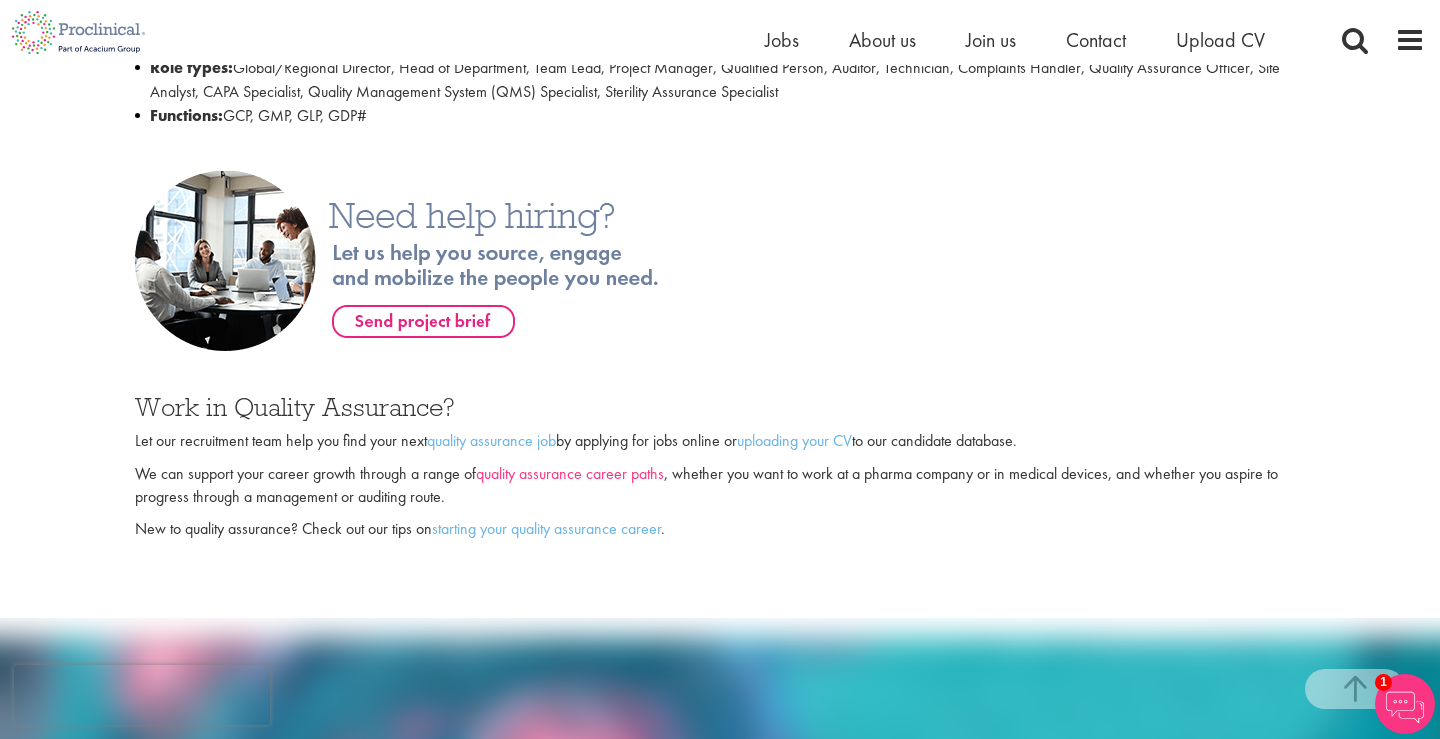 click on "quality assurance career paths" at bounding box center [570, 473] 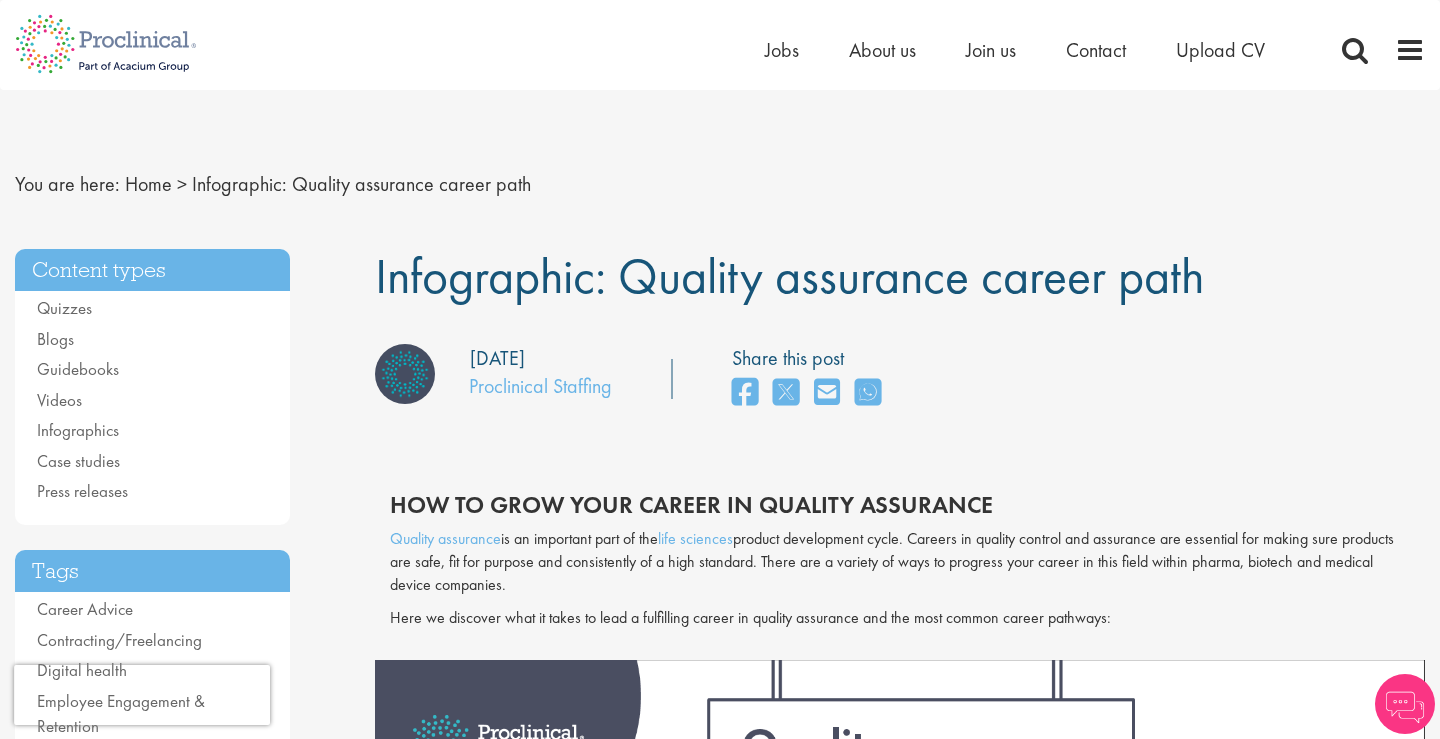scroll, scrollTop: 0, scrollLeft: 0, axis: both 